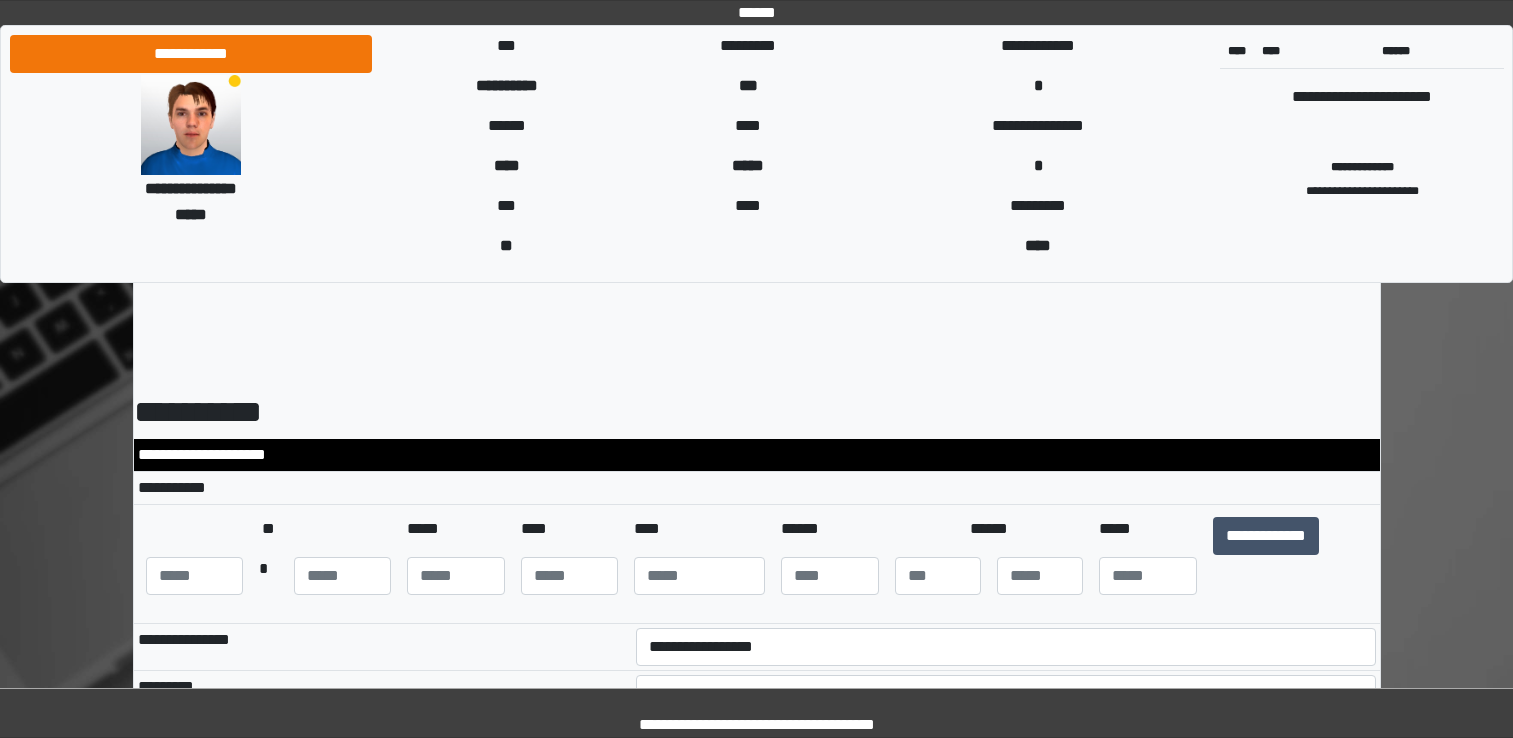 select on "***" 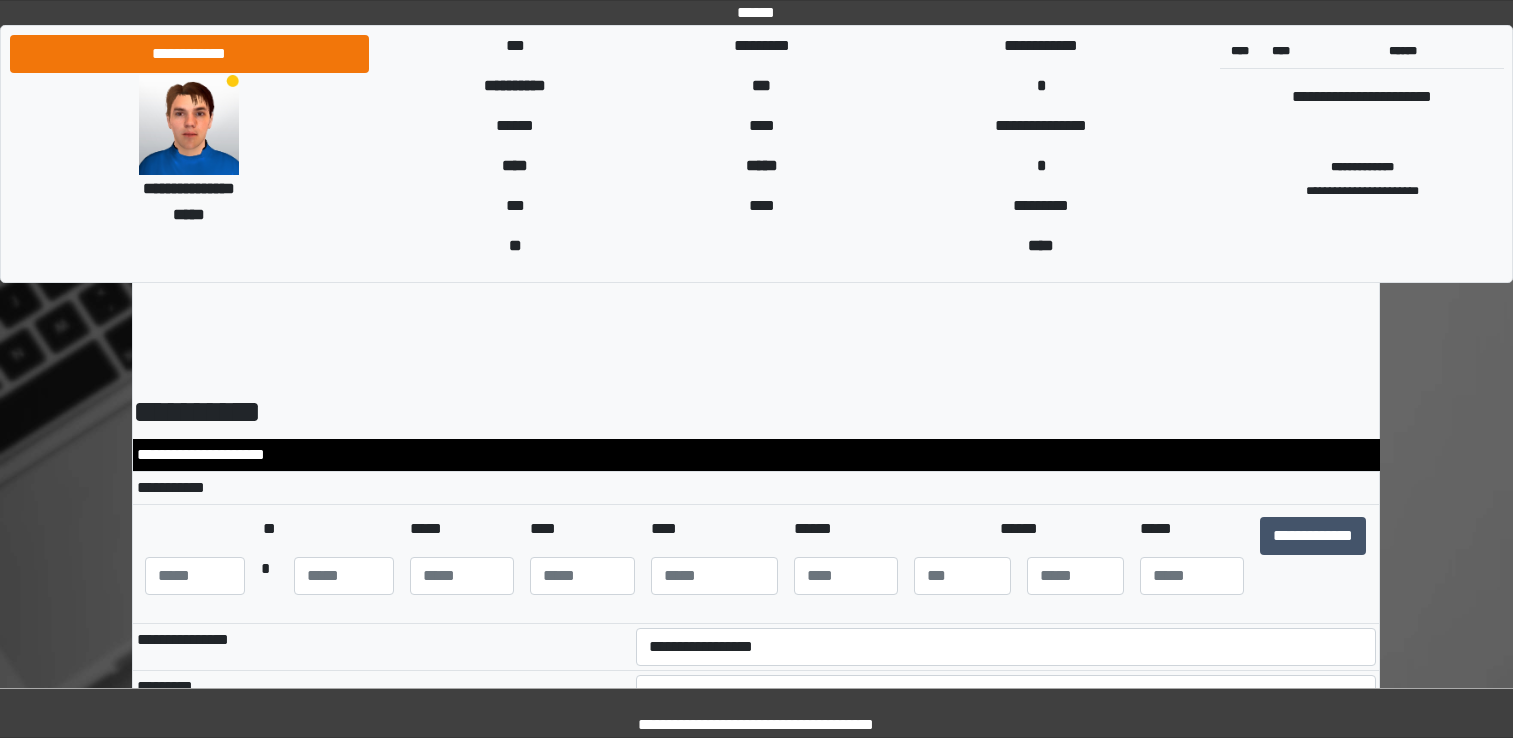 scroll, scrollTop: 2456, scrollLeft: 0, axis: vertical 